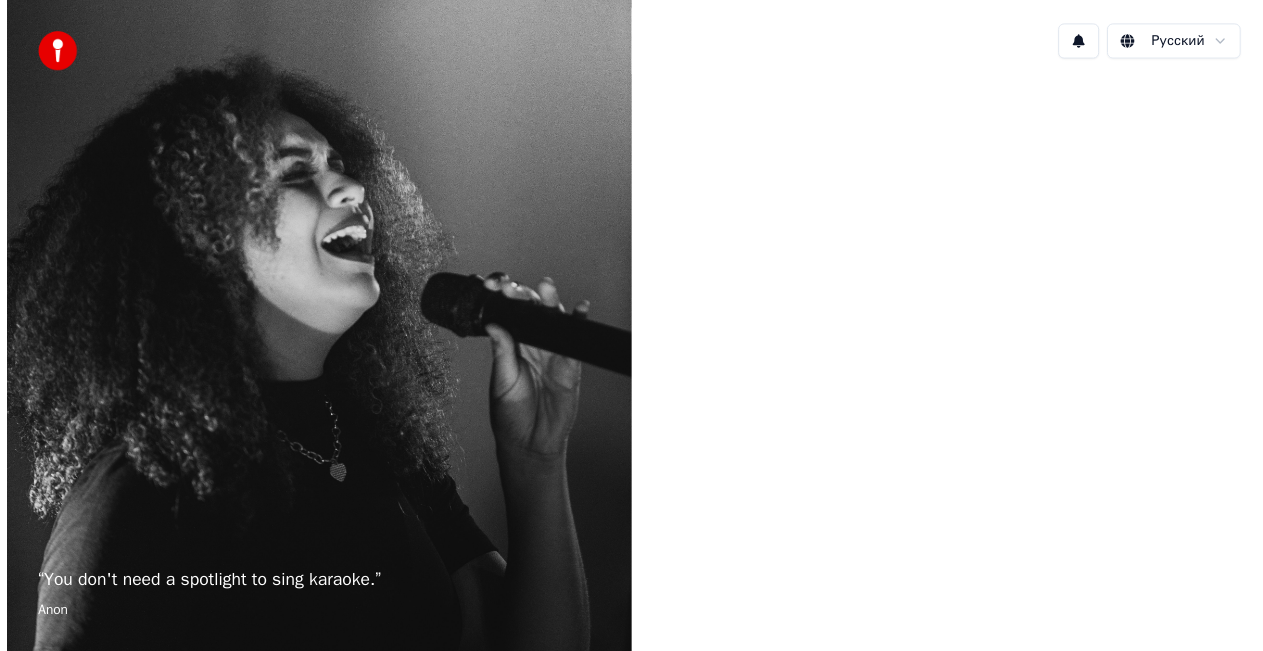scroll, scrollTop: 0, scrollLeft: 0, axis: both 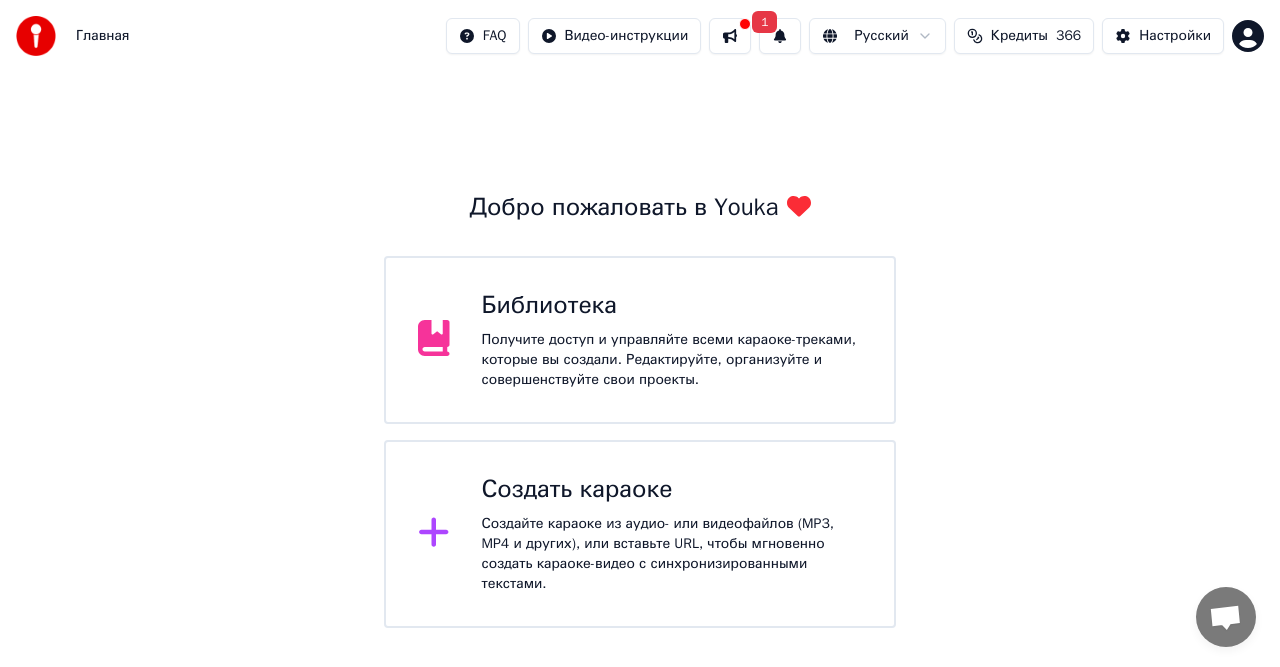 click on "Получите доступ и управляйте всеми караоке-треками, которые вы создали. Редактируйте, организуйте и совершенствуйте свои проекты." at bounding box center [672, 360] 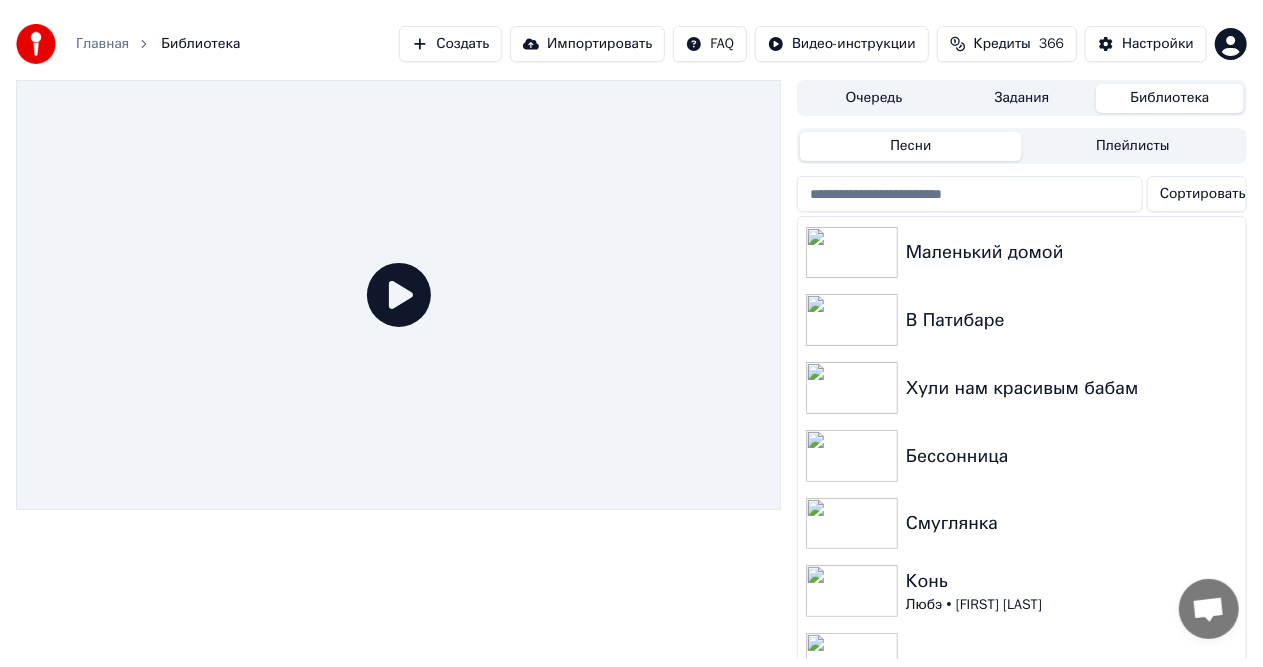 scroll, scrollTop: 148, scrollLeft: 0, axis: vertical 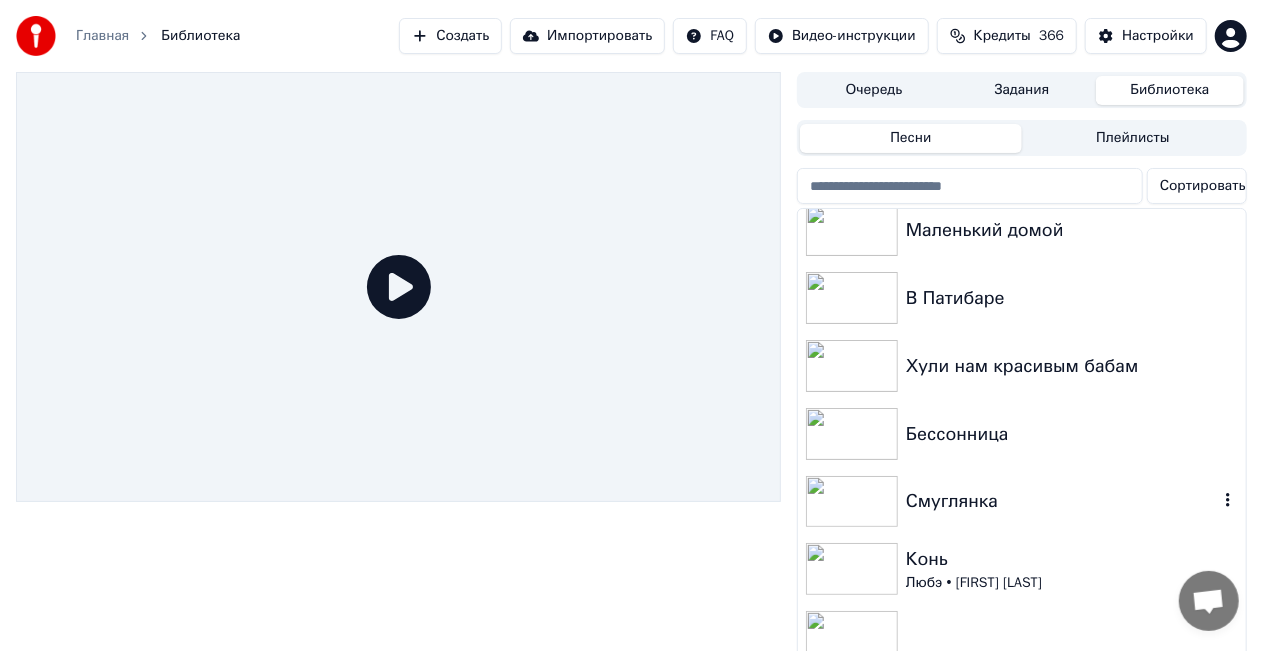 click on "Смуглянка" at bounding box center [1062, 501] 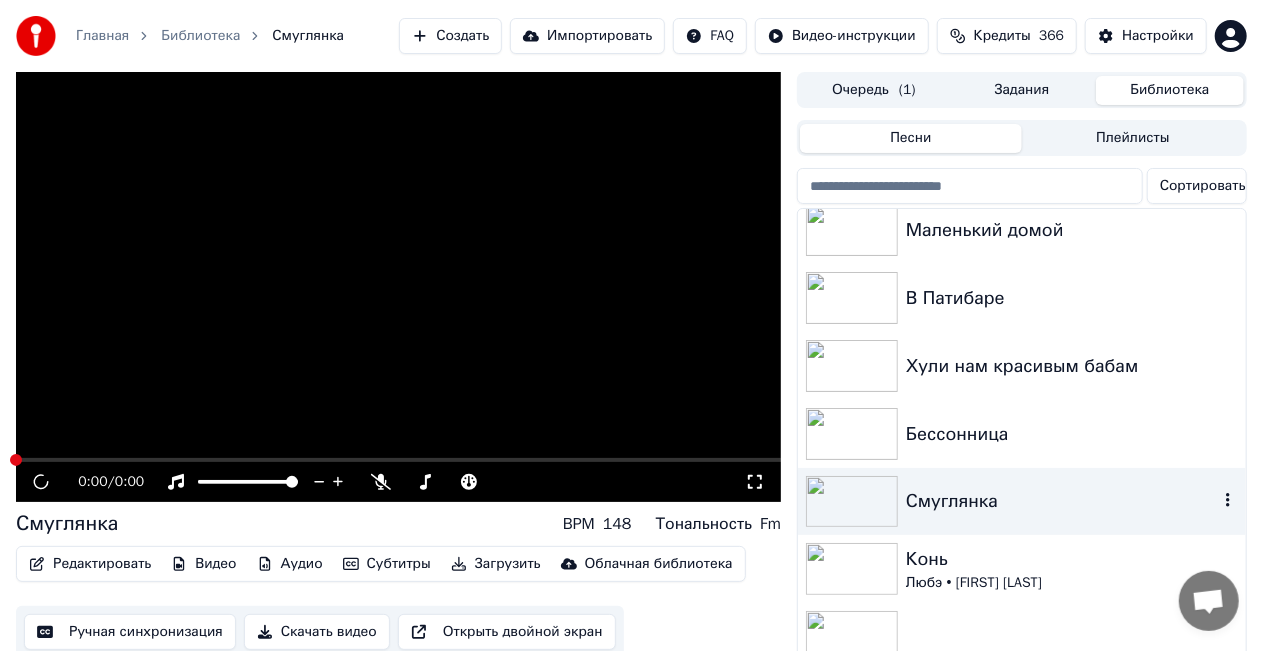 click on "Смуглянка" at bounding box center [1062, 501] 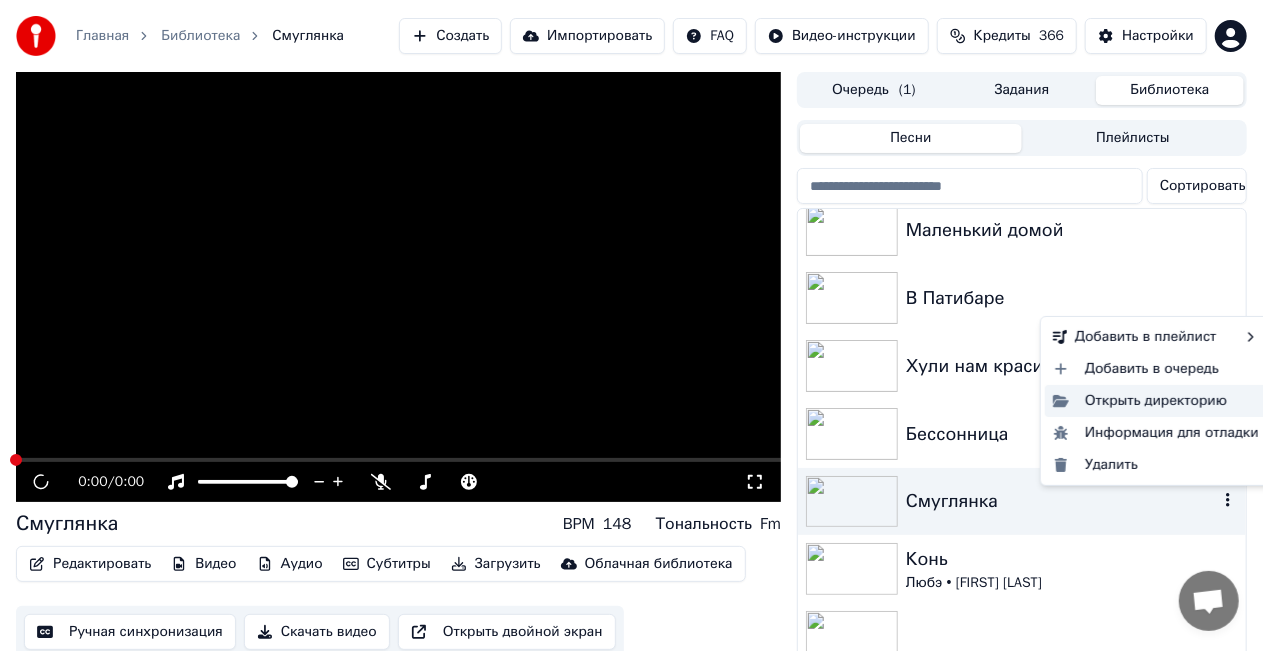 click on "Открыть директорию" at bounding box center [1156, 401] 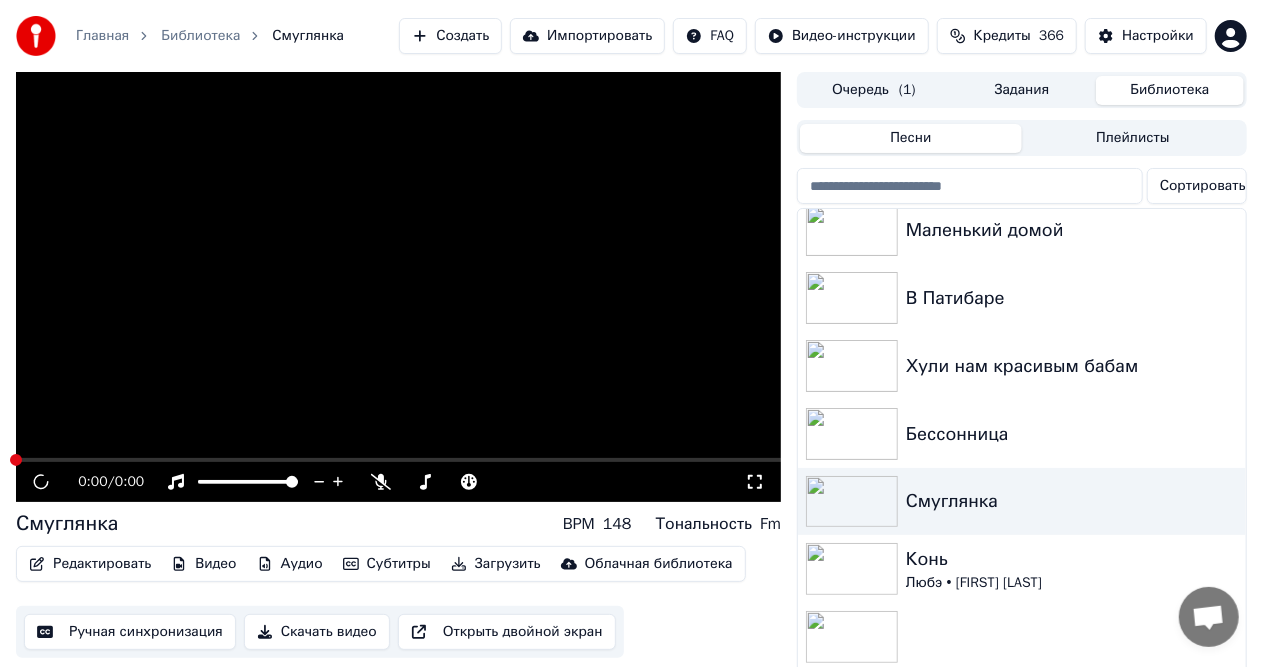click on "Очередь ( 1 )" at bounding box center (874, 90) 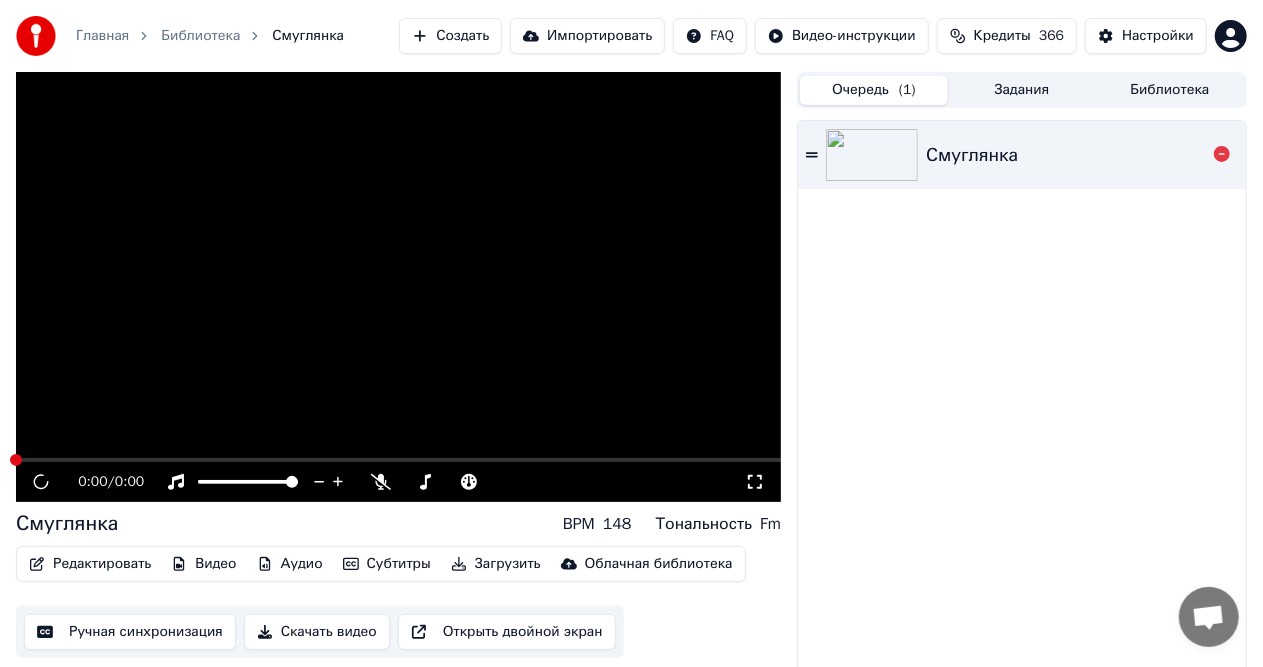 click at bounding box center (872, 155) 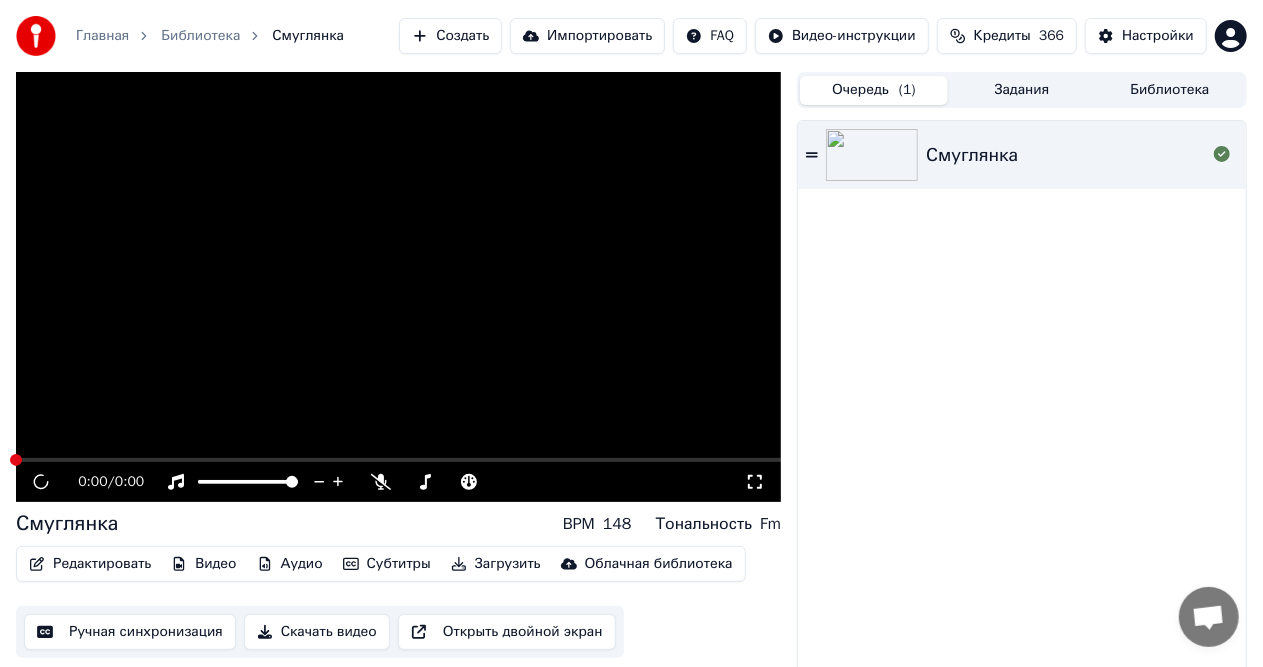 click on "Задания" at bounding box center [1022, 90] 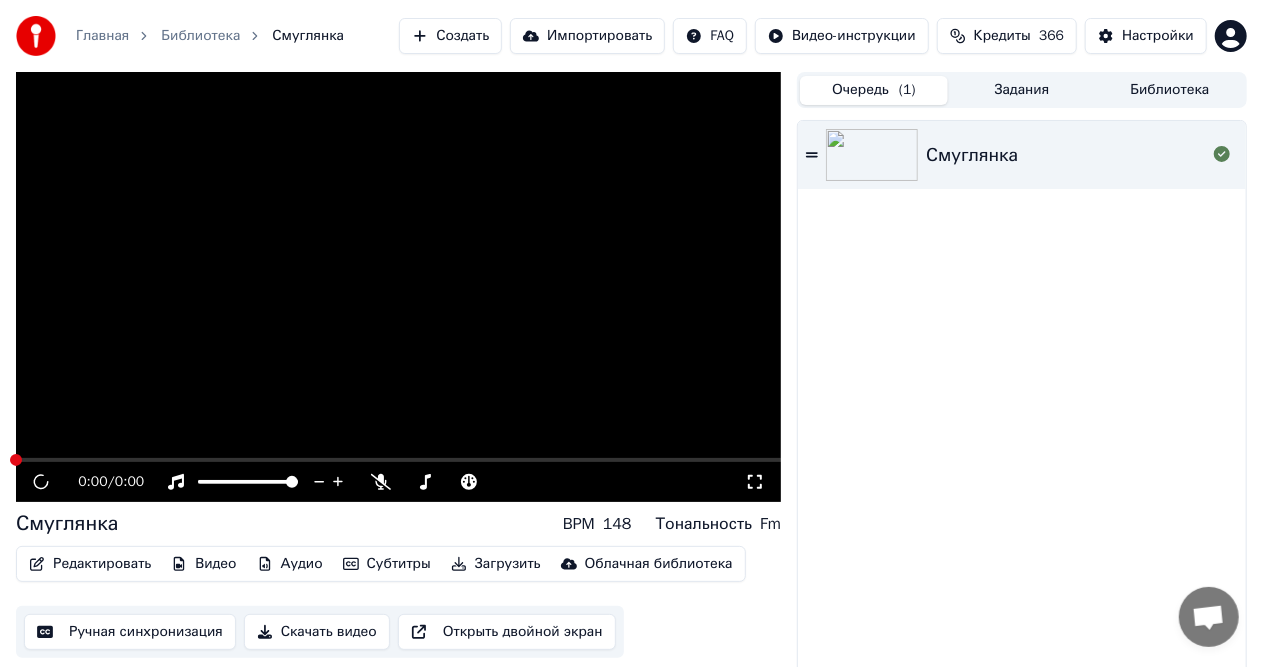 click on "Очередь ( 1 )" at bounding box center (874, 90) 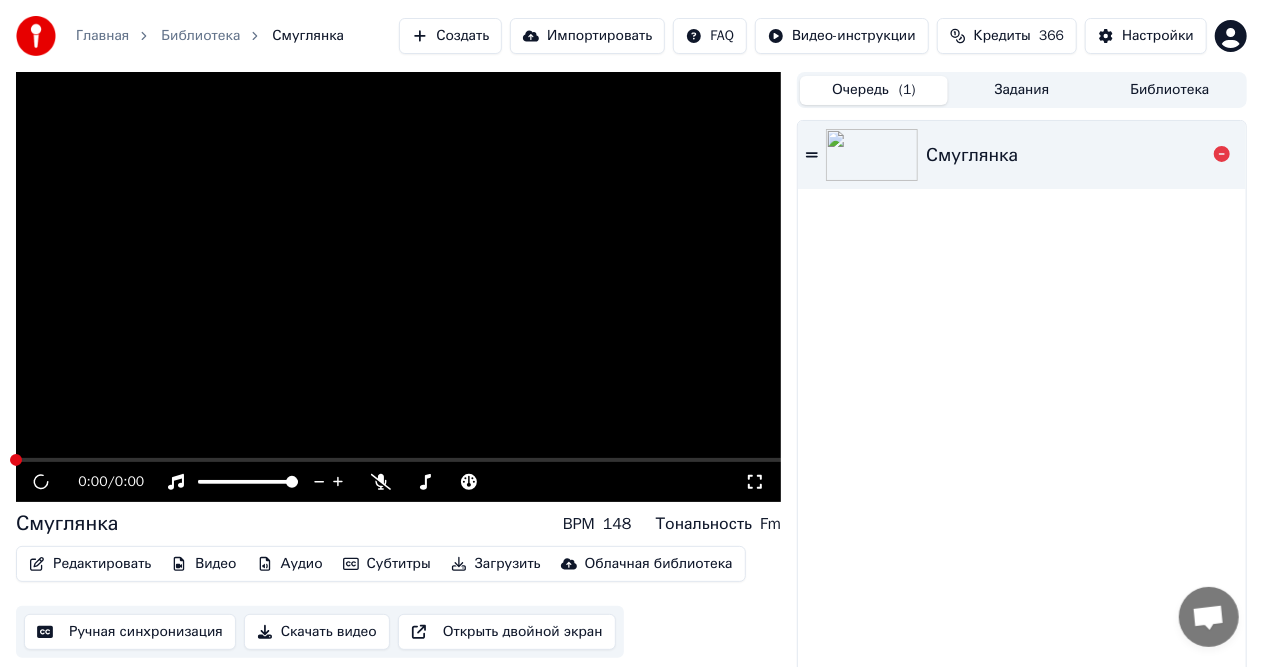 click on "Смуглянка" at bounding box center (972, 155) 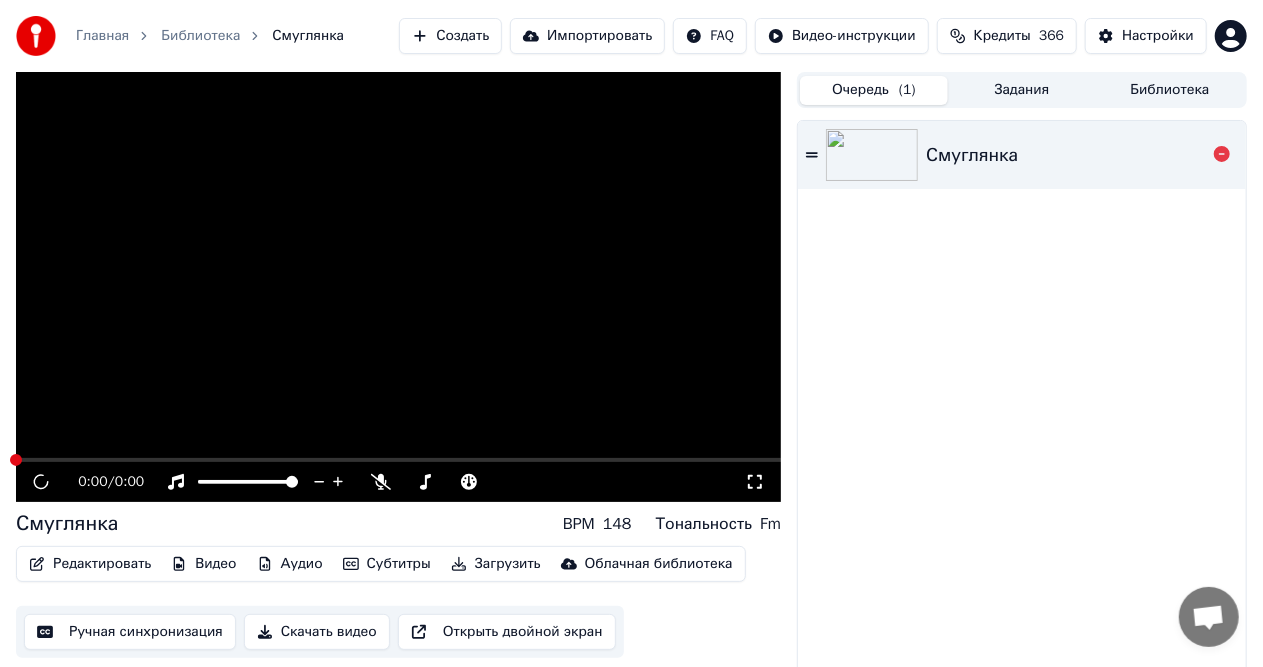 click on "Смуглянка" at bounding box center (972, 155) 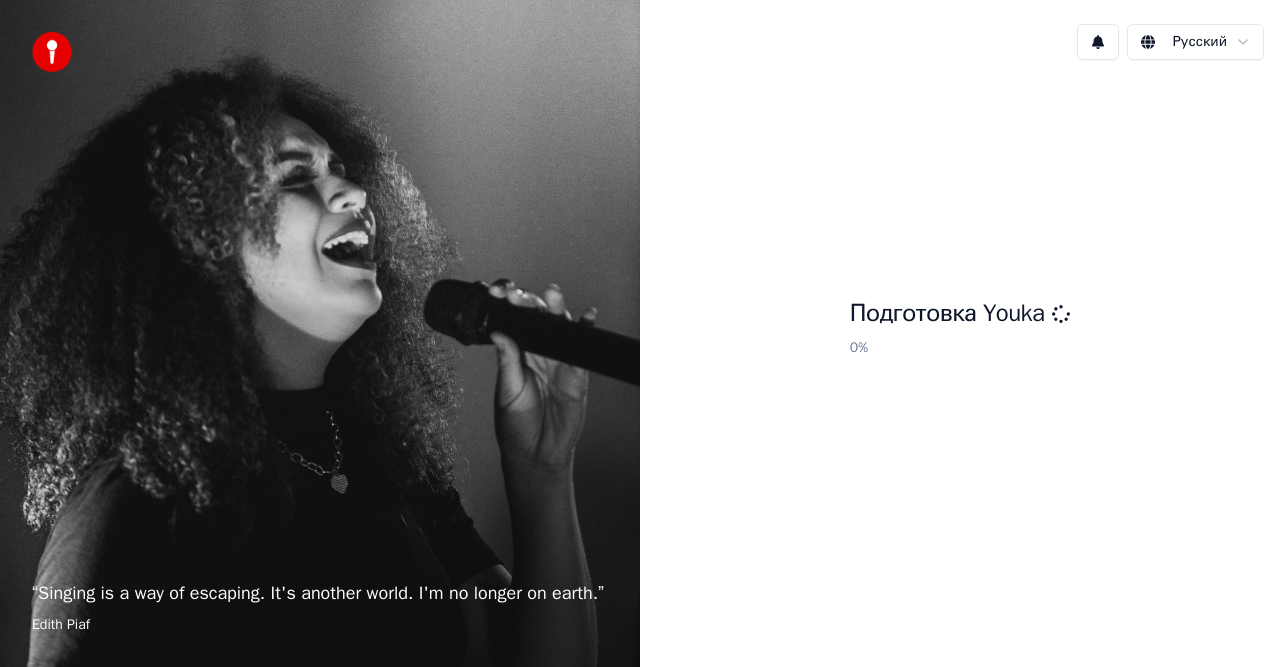 scroll, scrollTop: 0, scrollLeft: 0, axis: both 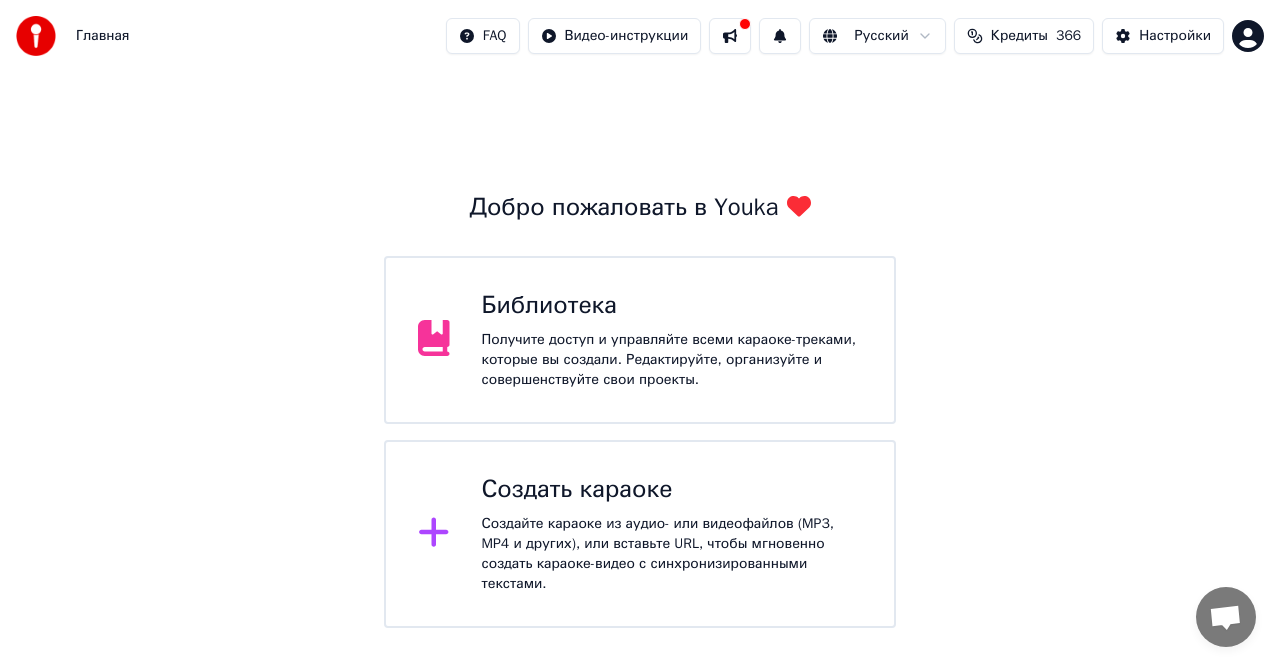 click on "Создать караоке Создайте караоке из аудио- или видеофайлов (MP3, MP4 и других), или вставьте URL, чтобы мгновенно создать караоке-видео с синхронизированными текстами." at bounding box center (672, 534) 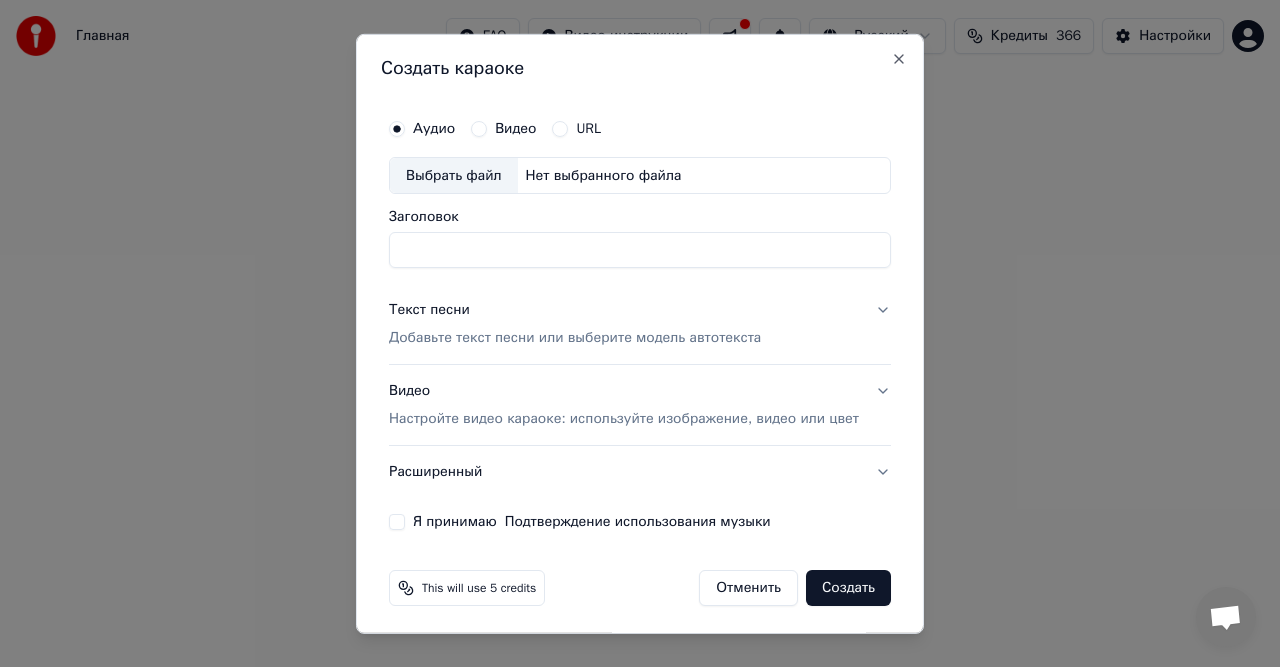 click on "Видео" at bounding box center [515, 128] 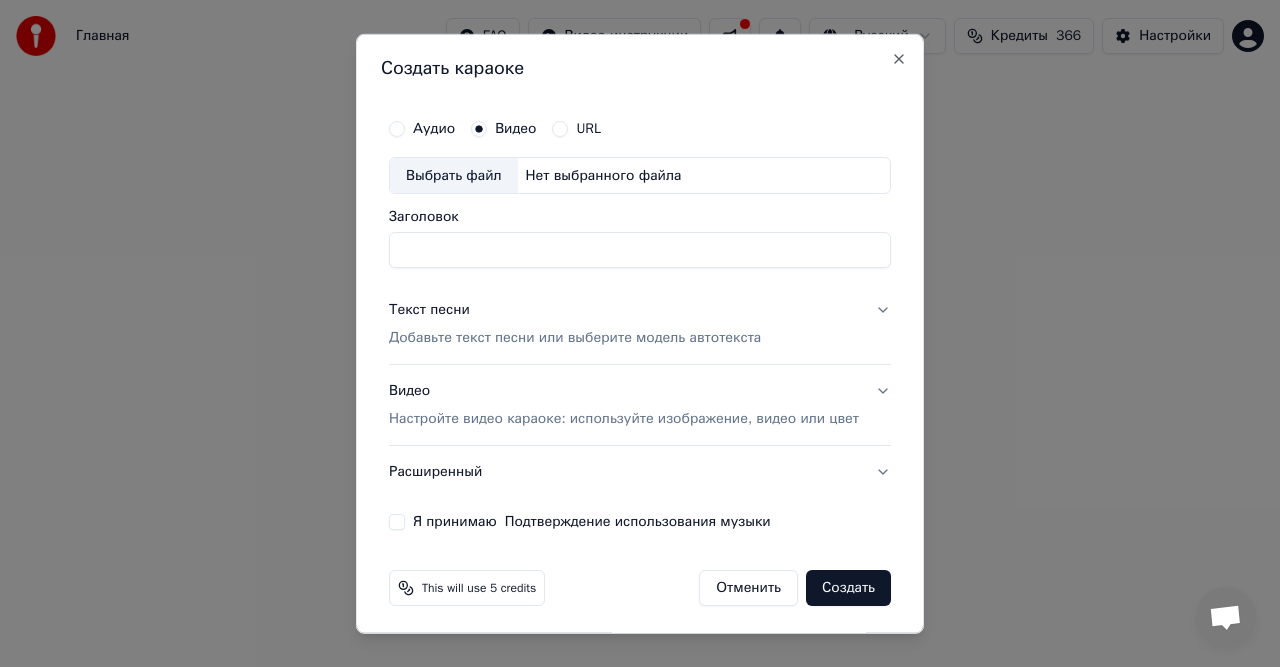 click on "Выбрать файл" at bounding box center (454, 175) 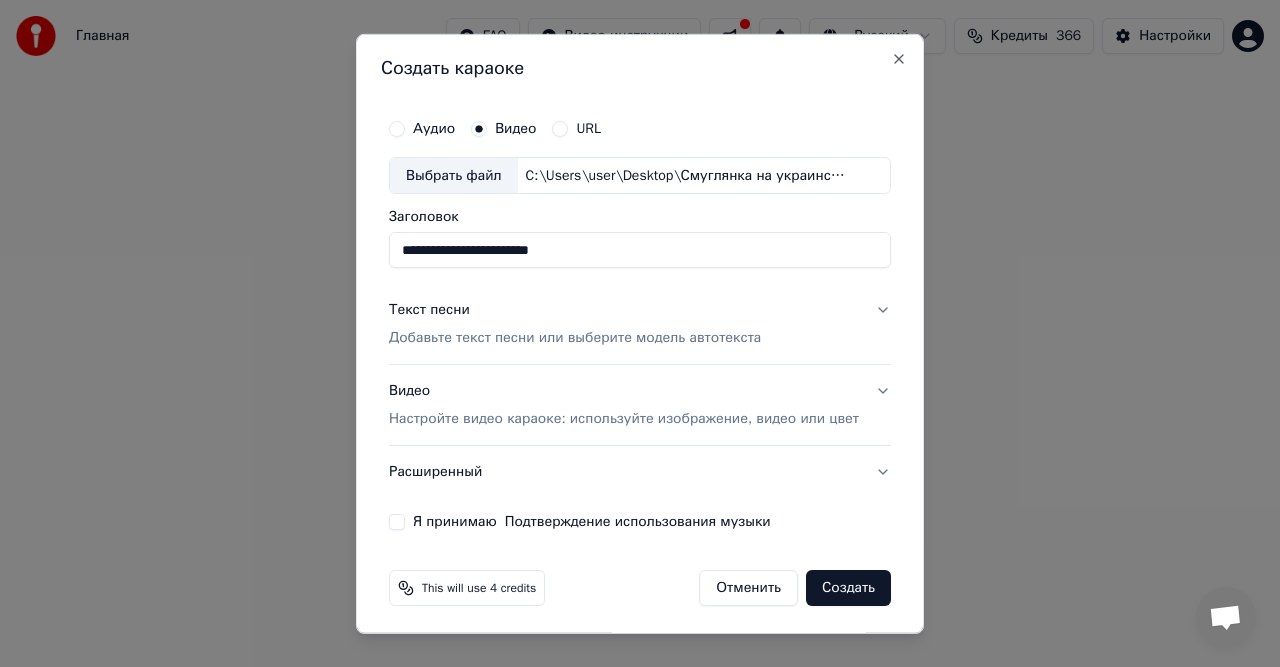 drag, startPoint x: 465, startPoint y: 253, endPoint x: 622, endPoint y: 263, distance: 157.31815 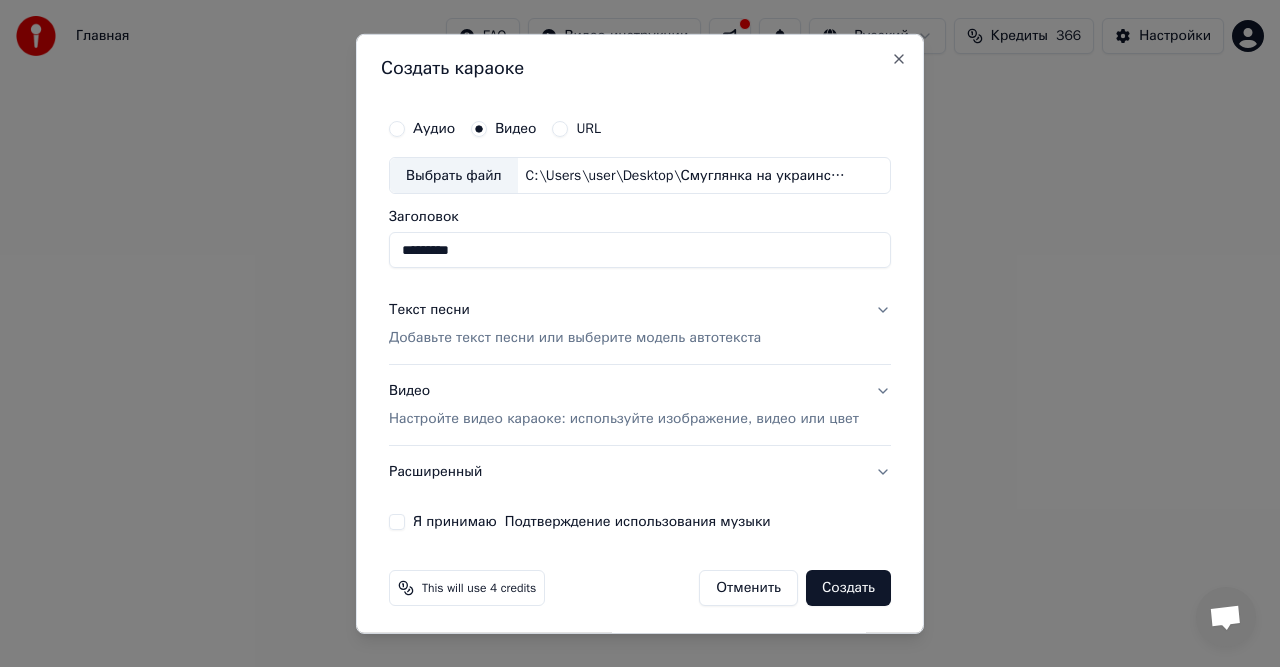 type on "*********" 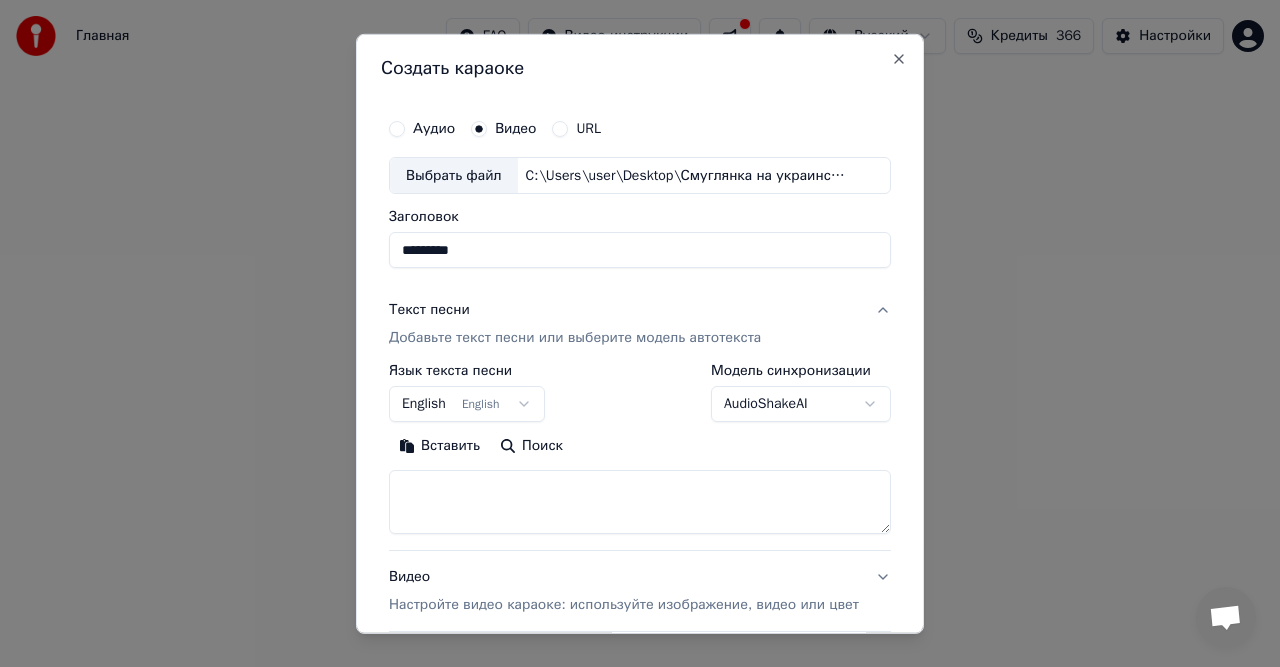 click on "Вставить" at bounding box center [439, 446] 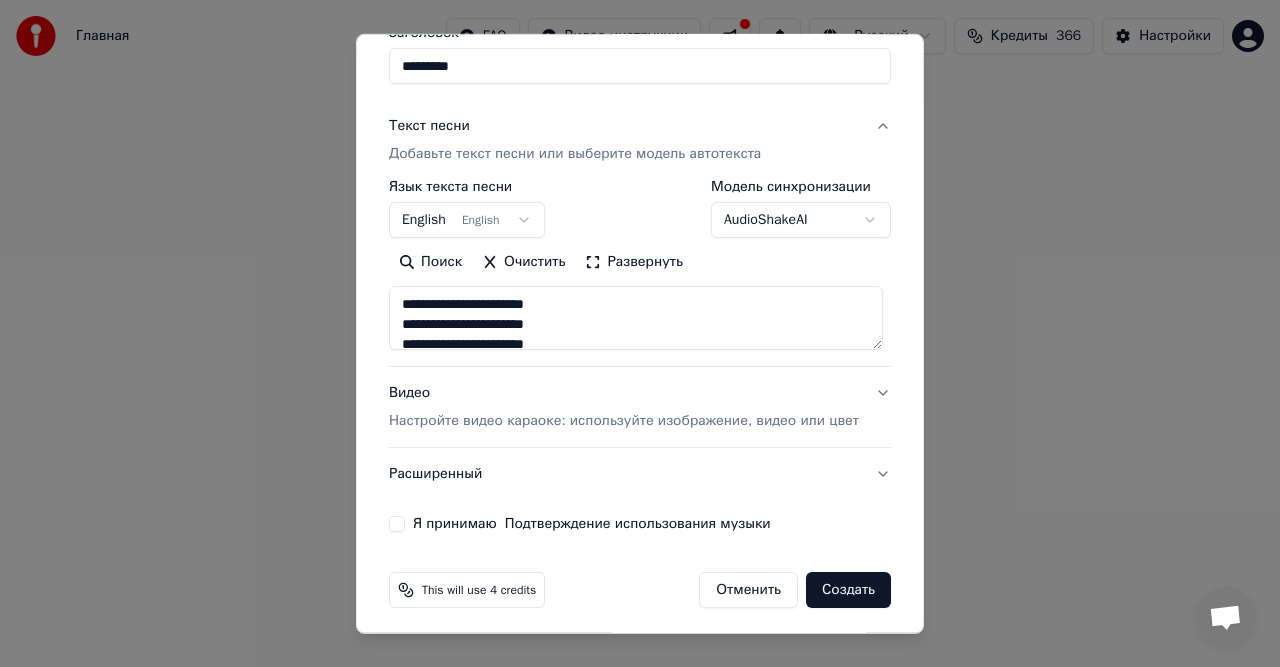 scroll, scrollTop: 189, scrollLeft: 0, axis: vertical 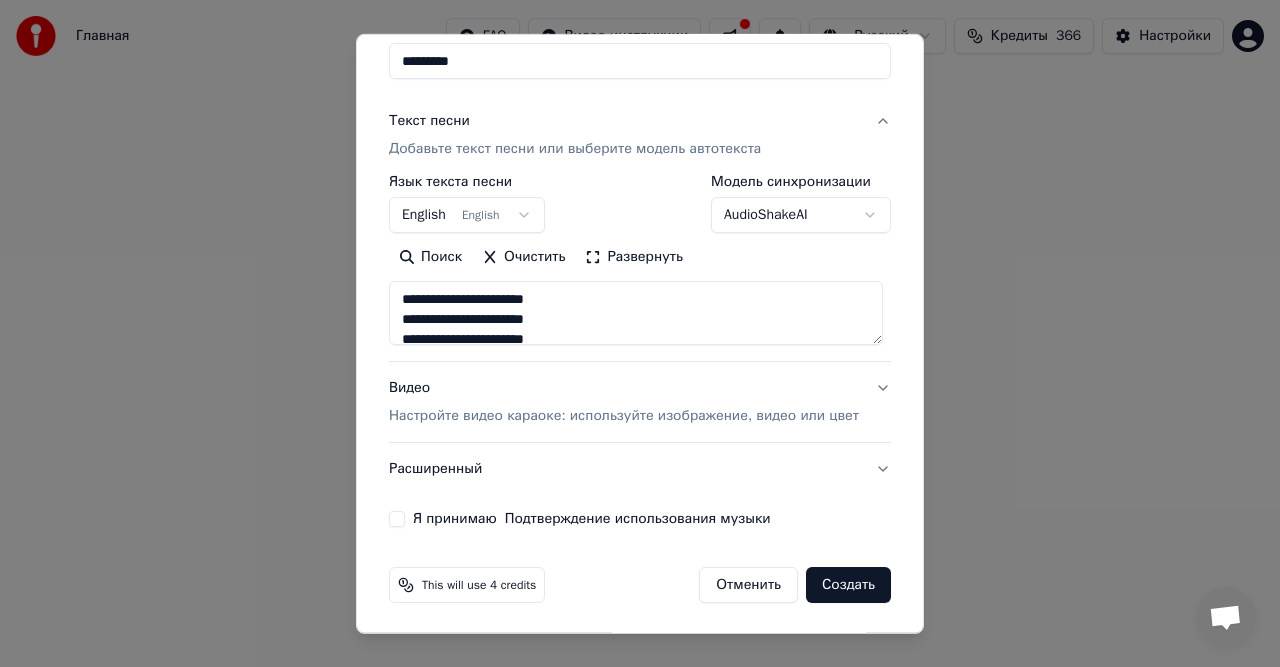 click on "Настройте видео караоке: используйте изображение, видео или цвет" at bounding box center (624, 416) 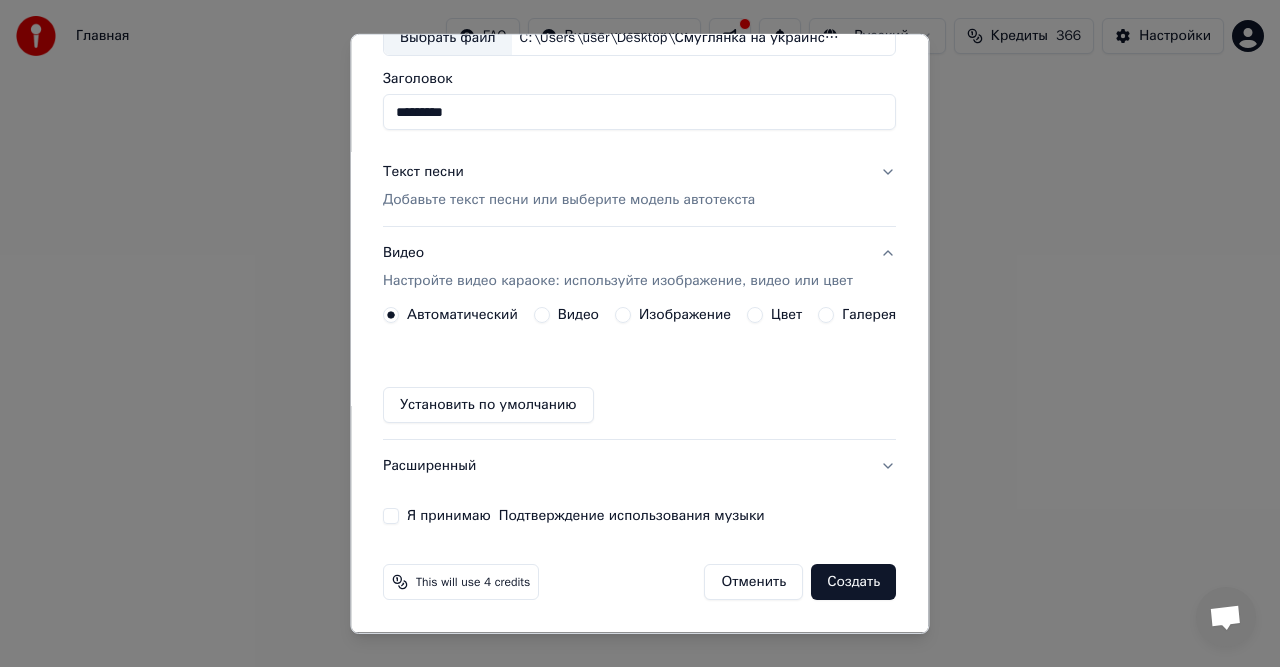 scroll, scrollTop: 135, scrollLeft: 0, axis: vertical 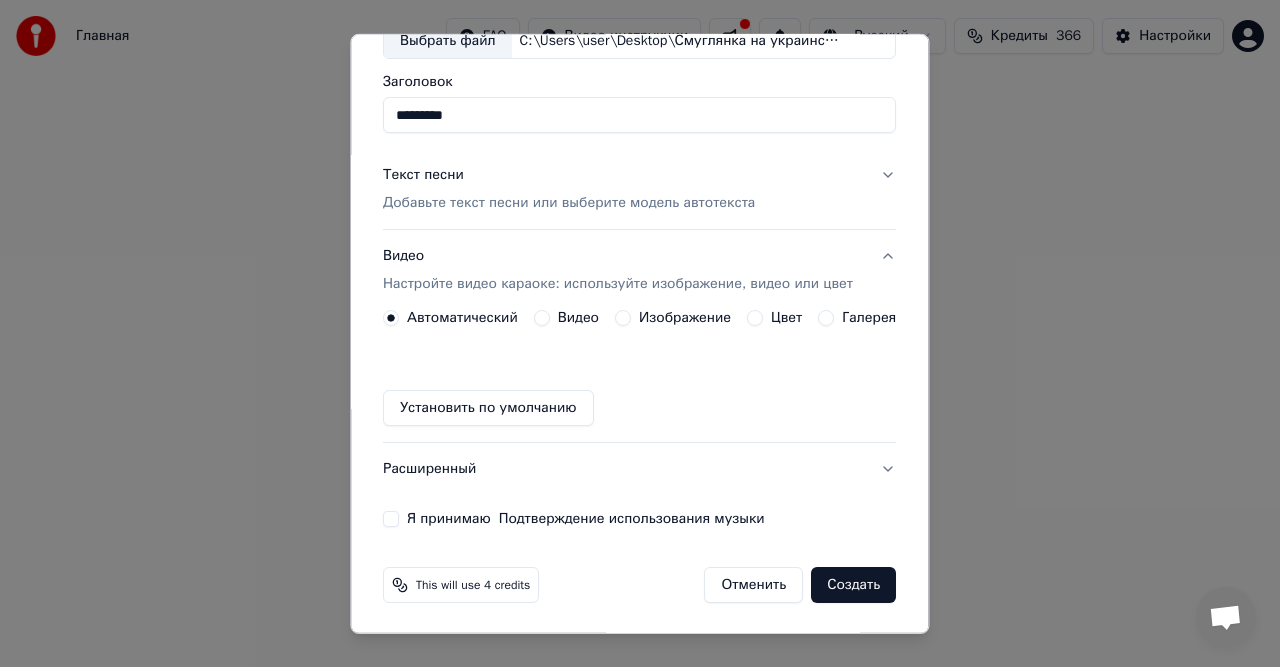 click on "Видео" at bounding box center [578, 318] 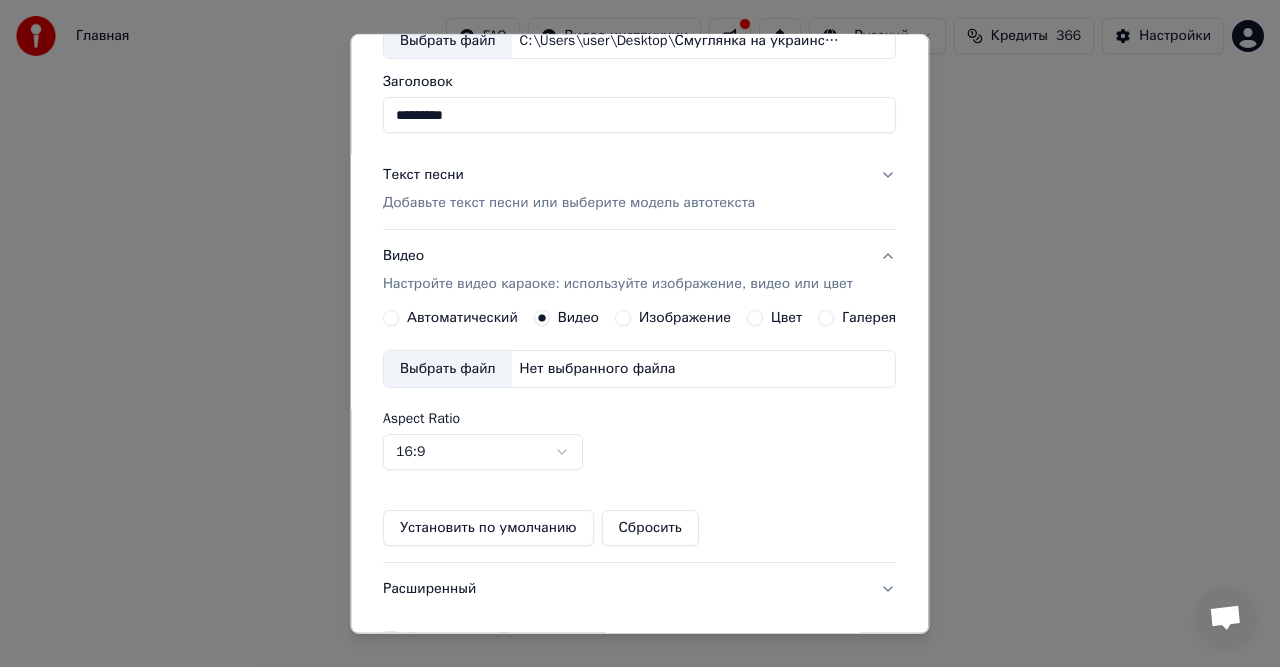 click on "Выбрать файл" at bounding box center (448, 369) 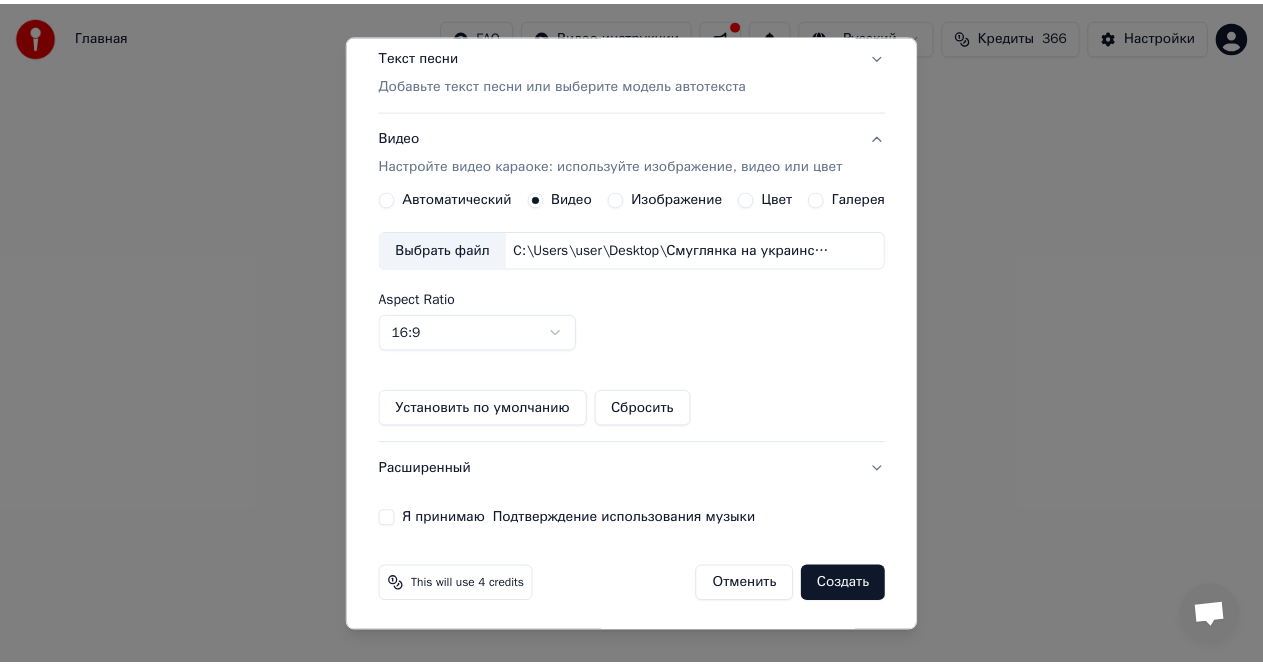 scroll, scrollTop: 254, scrollLeft: 0, axis: vertical 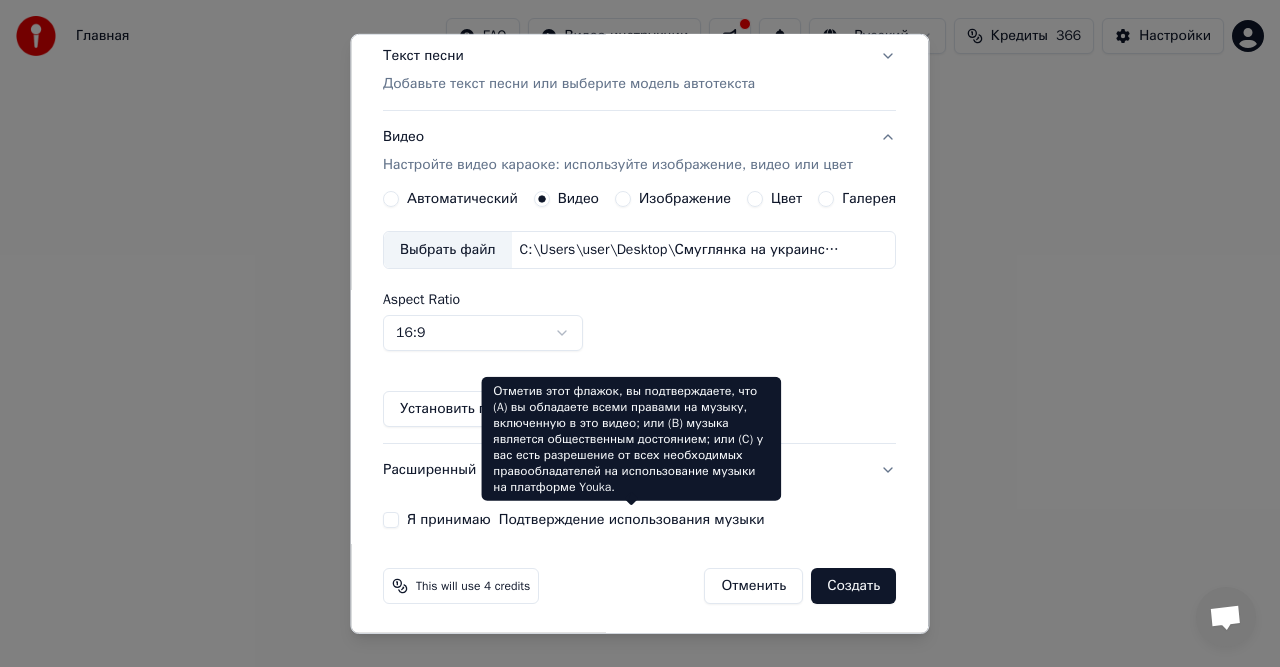 click on "Я принимаю   Подтверждение использования музыки" at bounding box center (586, 520) 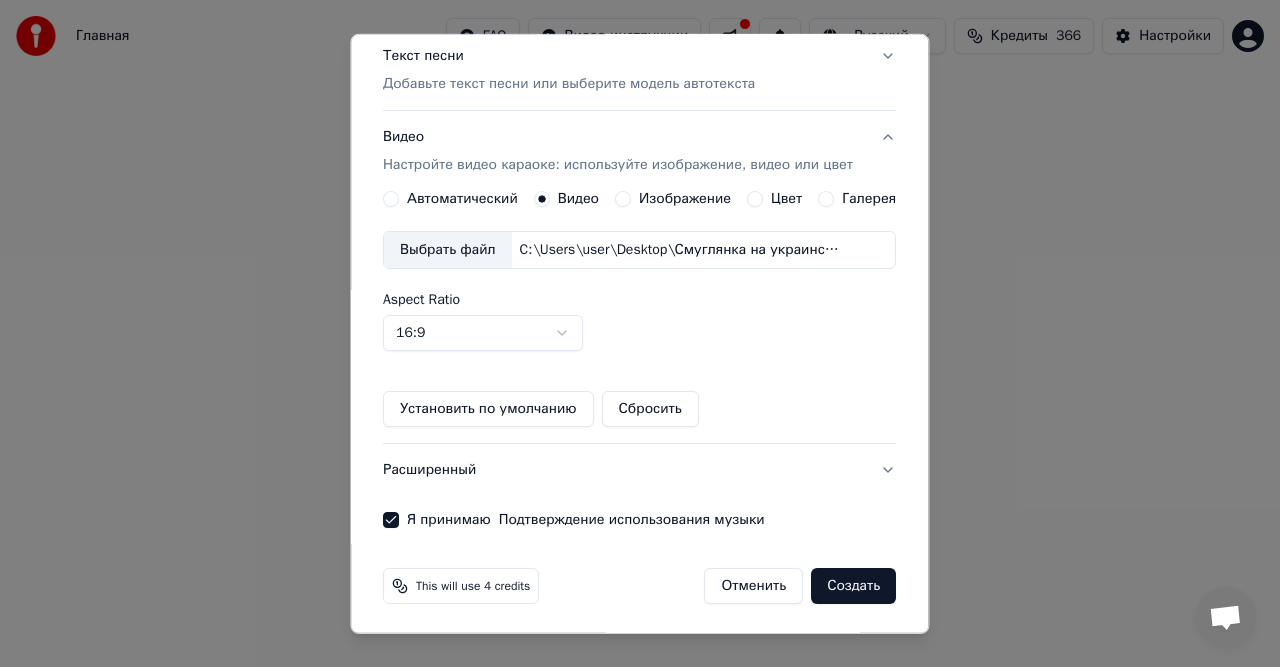 click on "Создать" at bounding box center [854, 586] 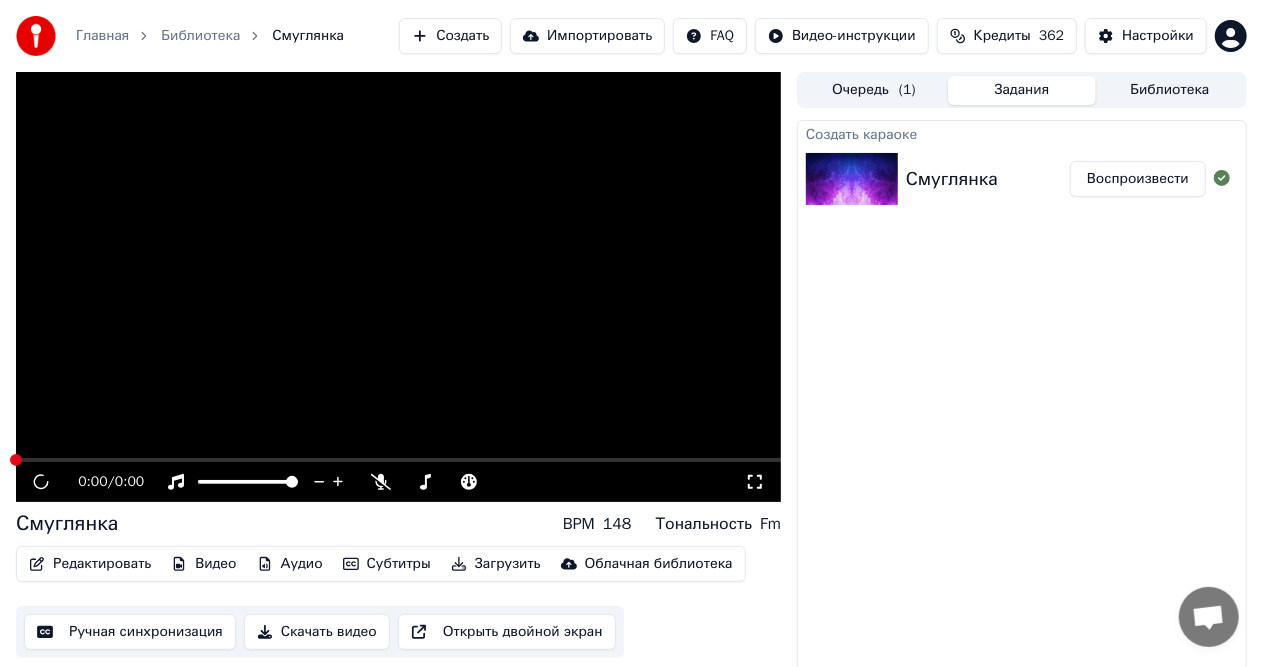 click on "Воспроизвести" at bounding box center [1138, 179] 